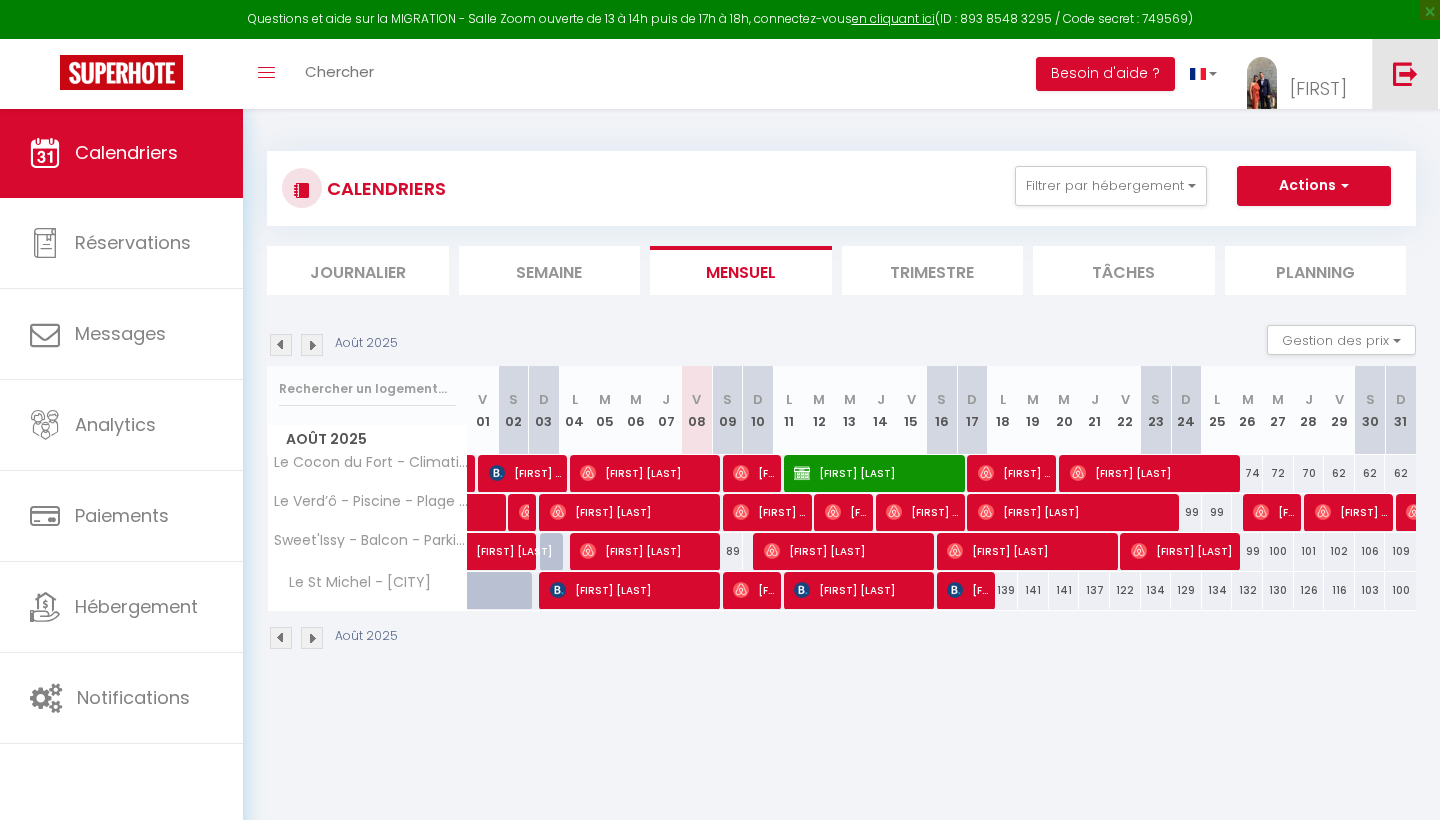 click at bounding box center (1405, 73) 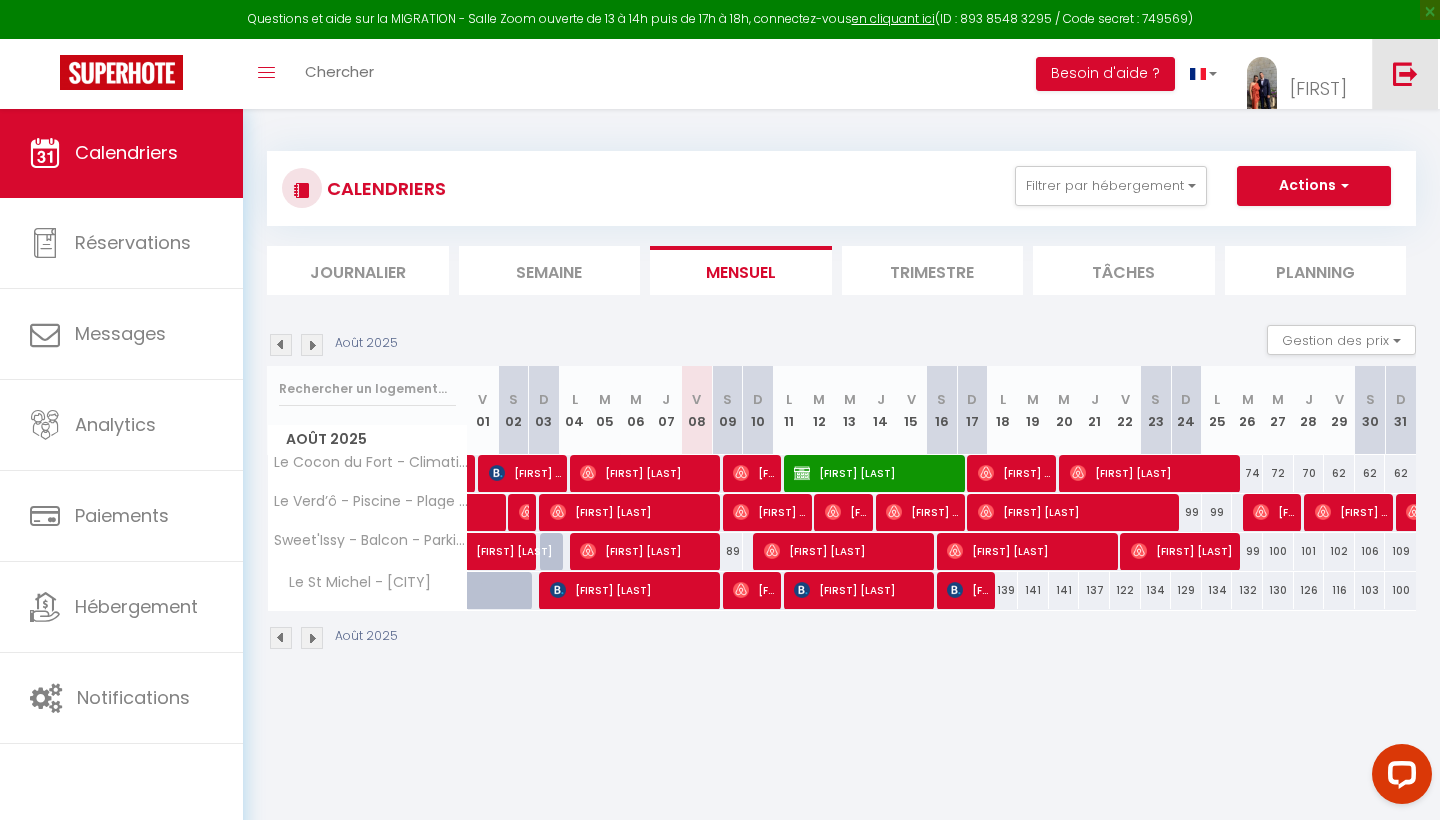 scroll, scrollTop: 0, scrollLeft: 0, axis: both 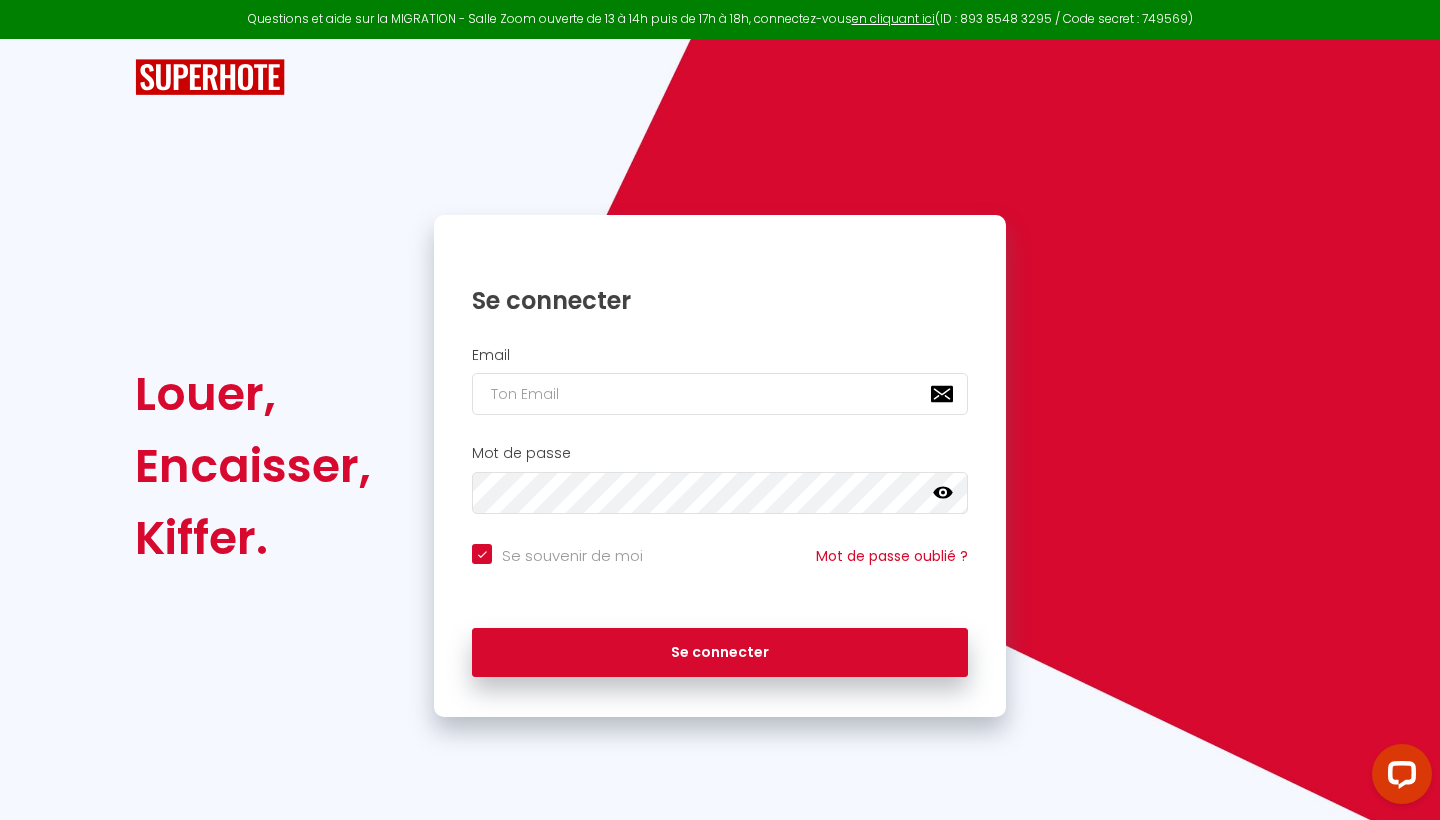 type on "m" 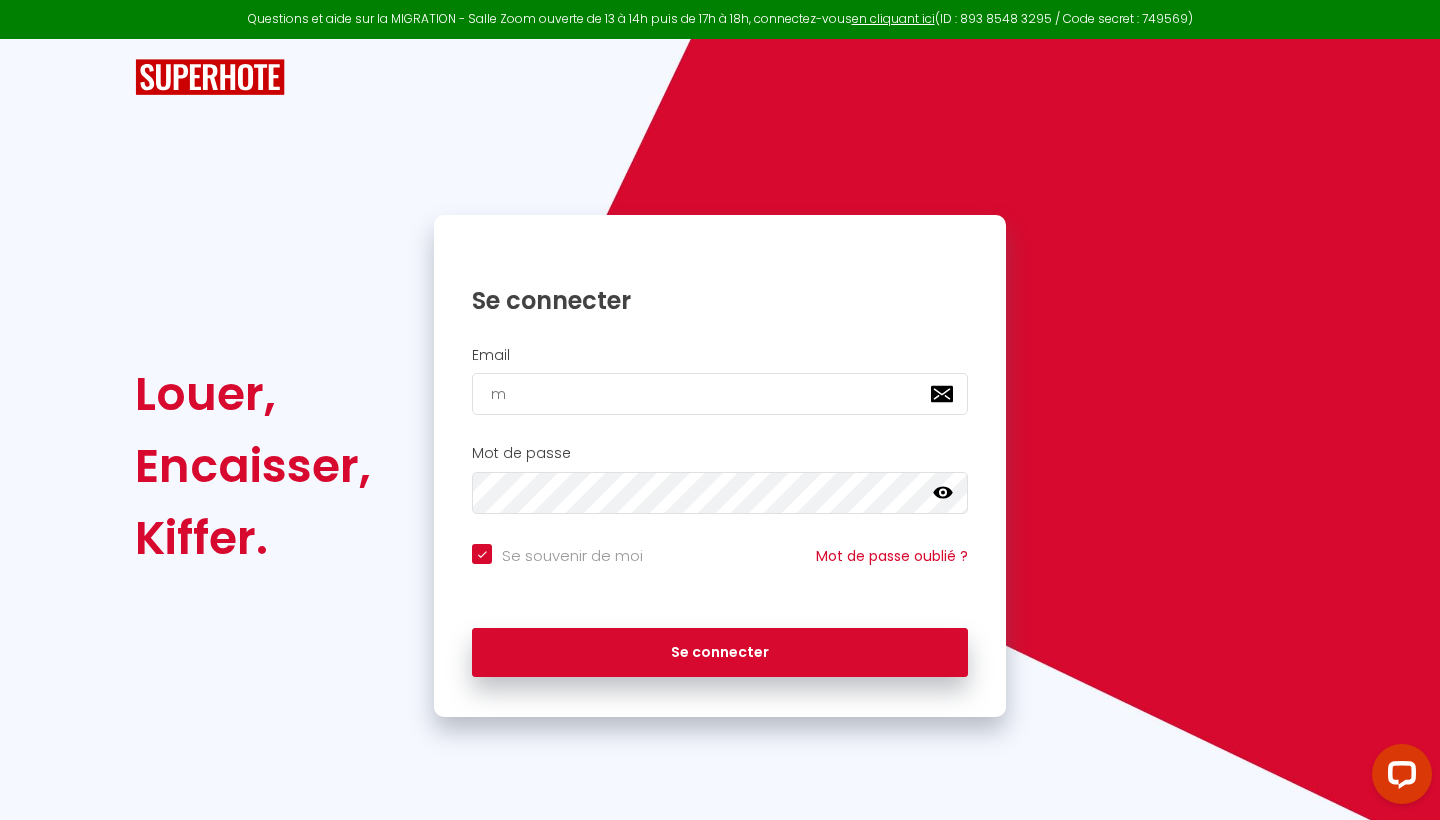 checkbox on "true" 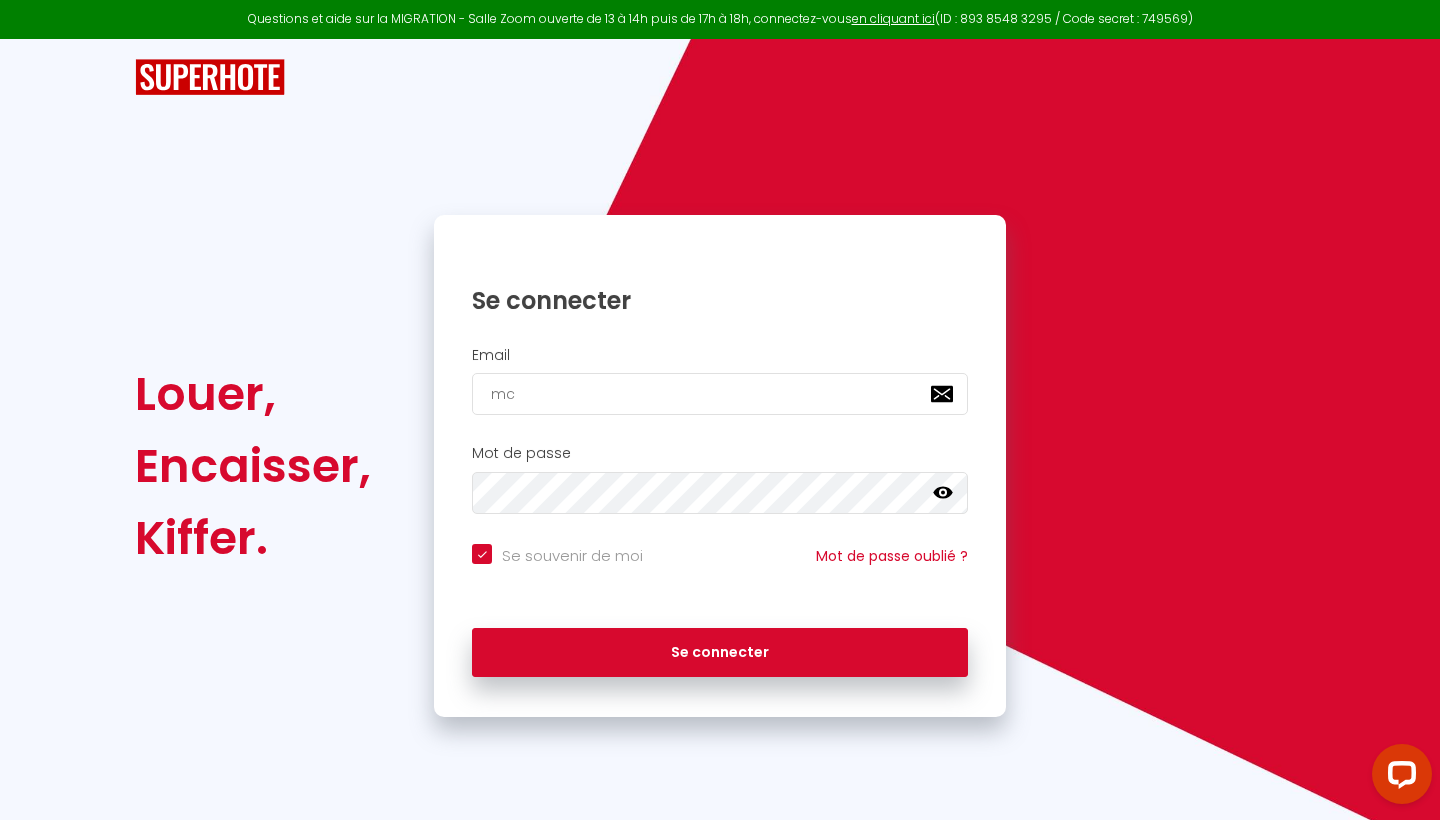 checkbox on "true" 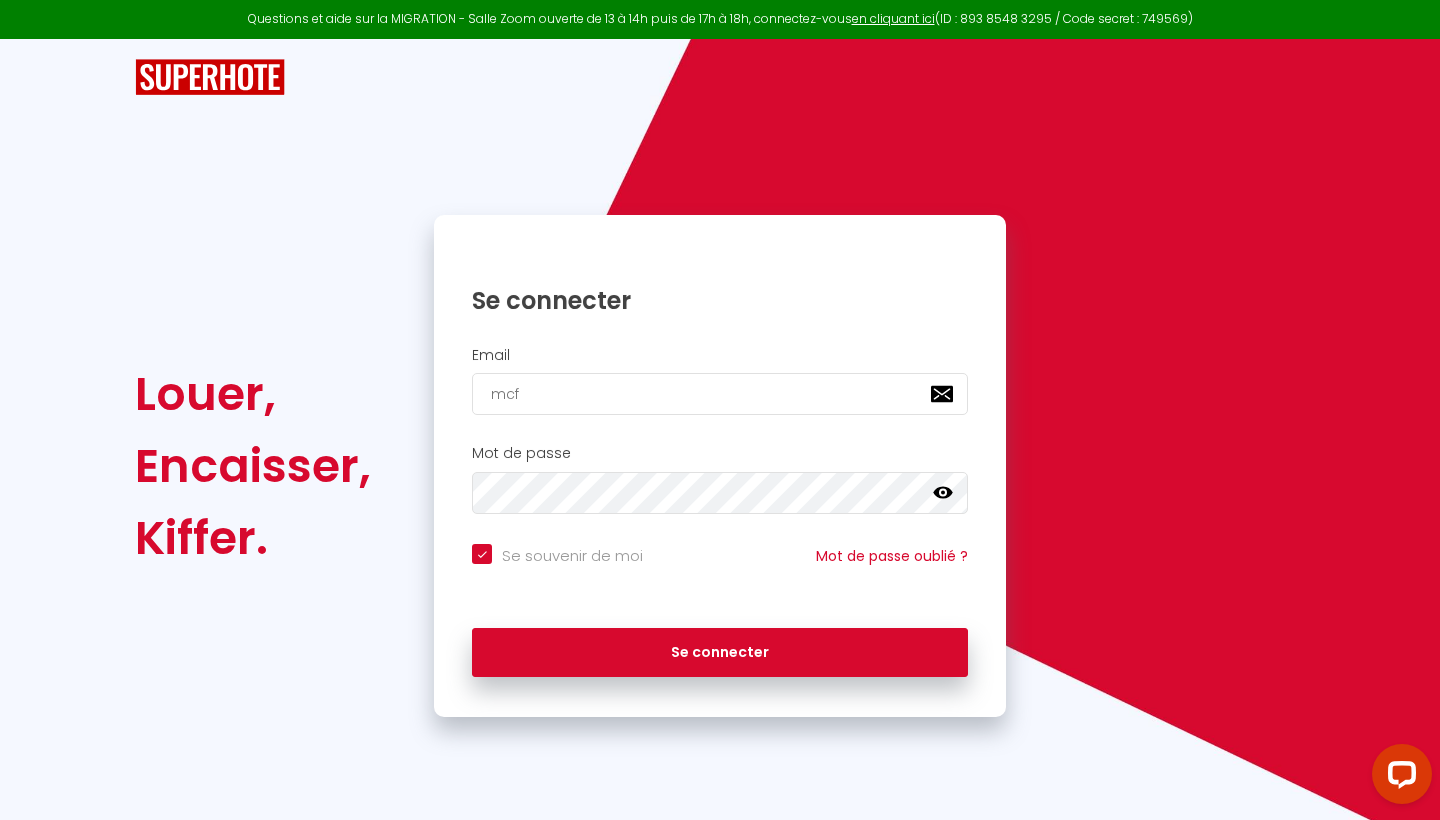 checkbox on "true" 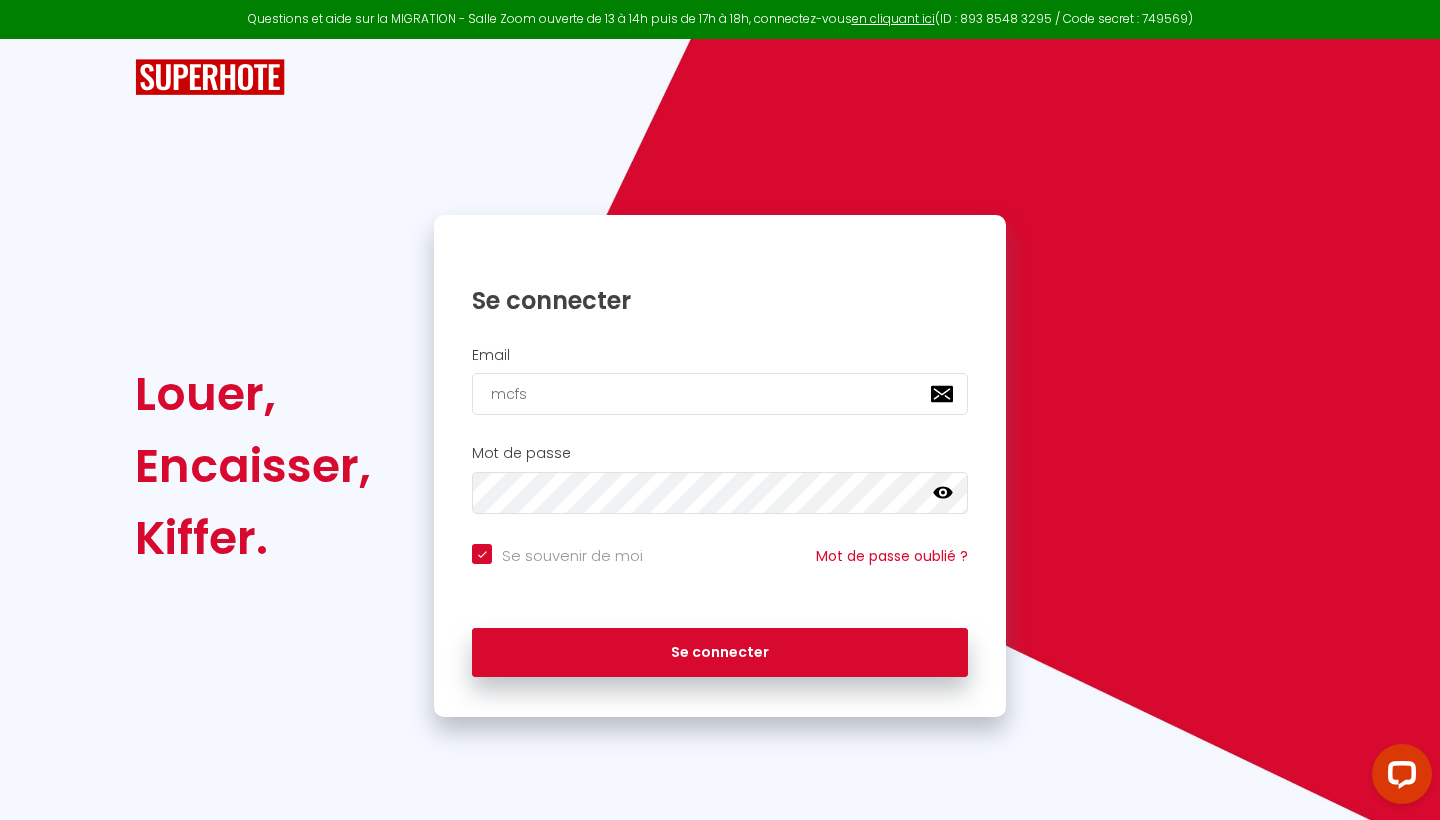 checkbox on "true" 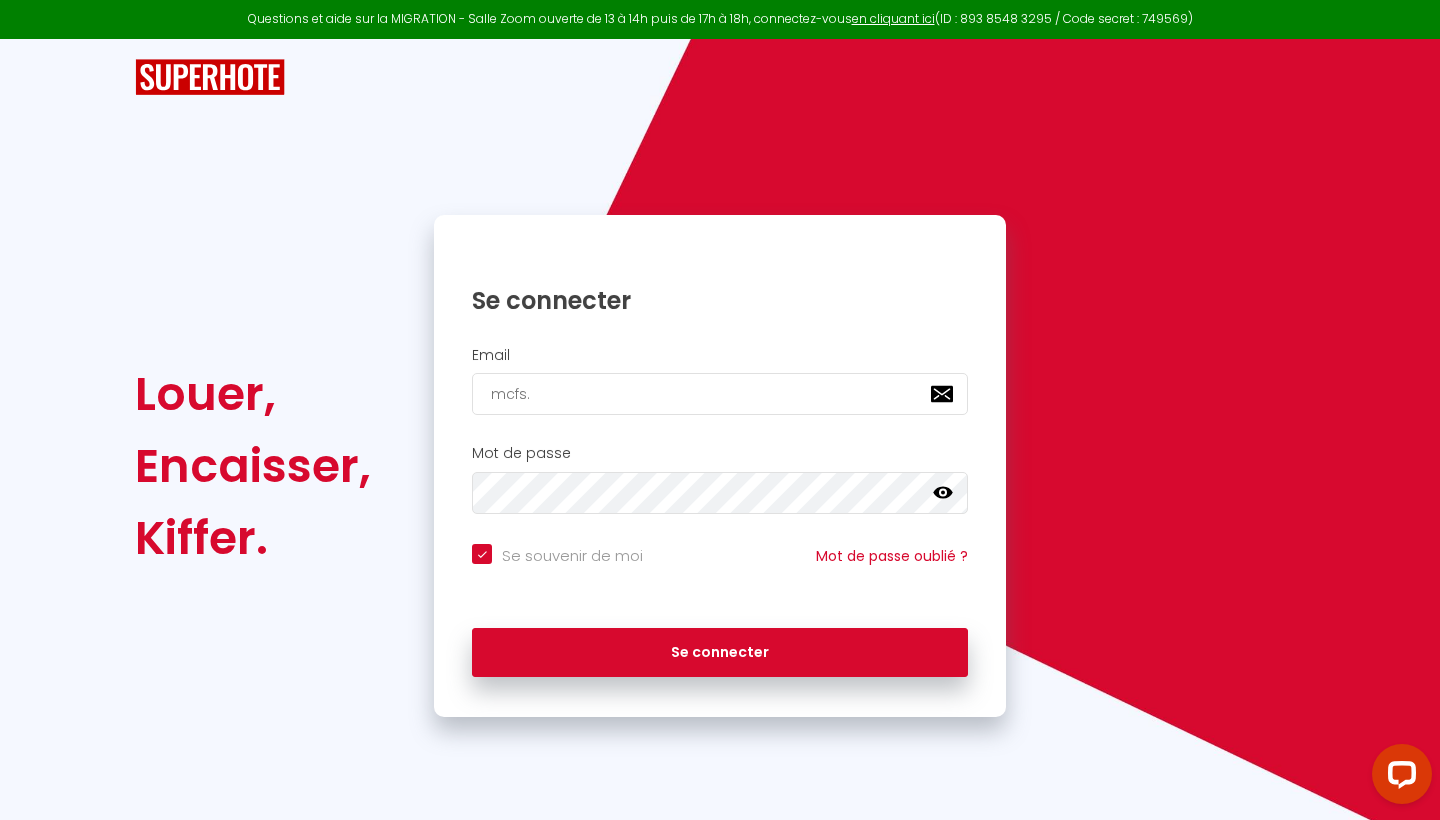 checkbox on "true" 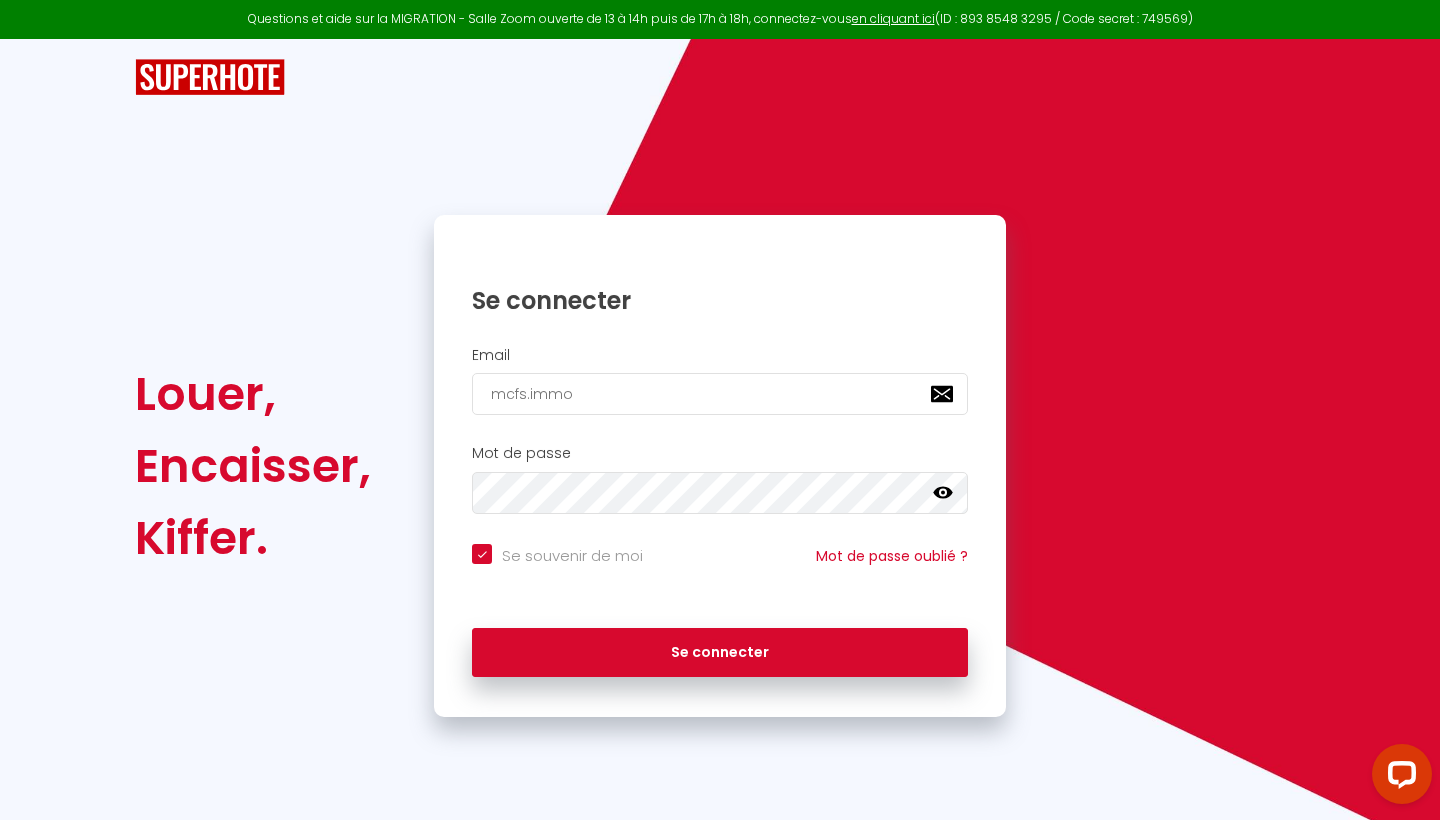 checkbox on "true" 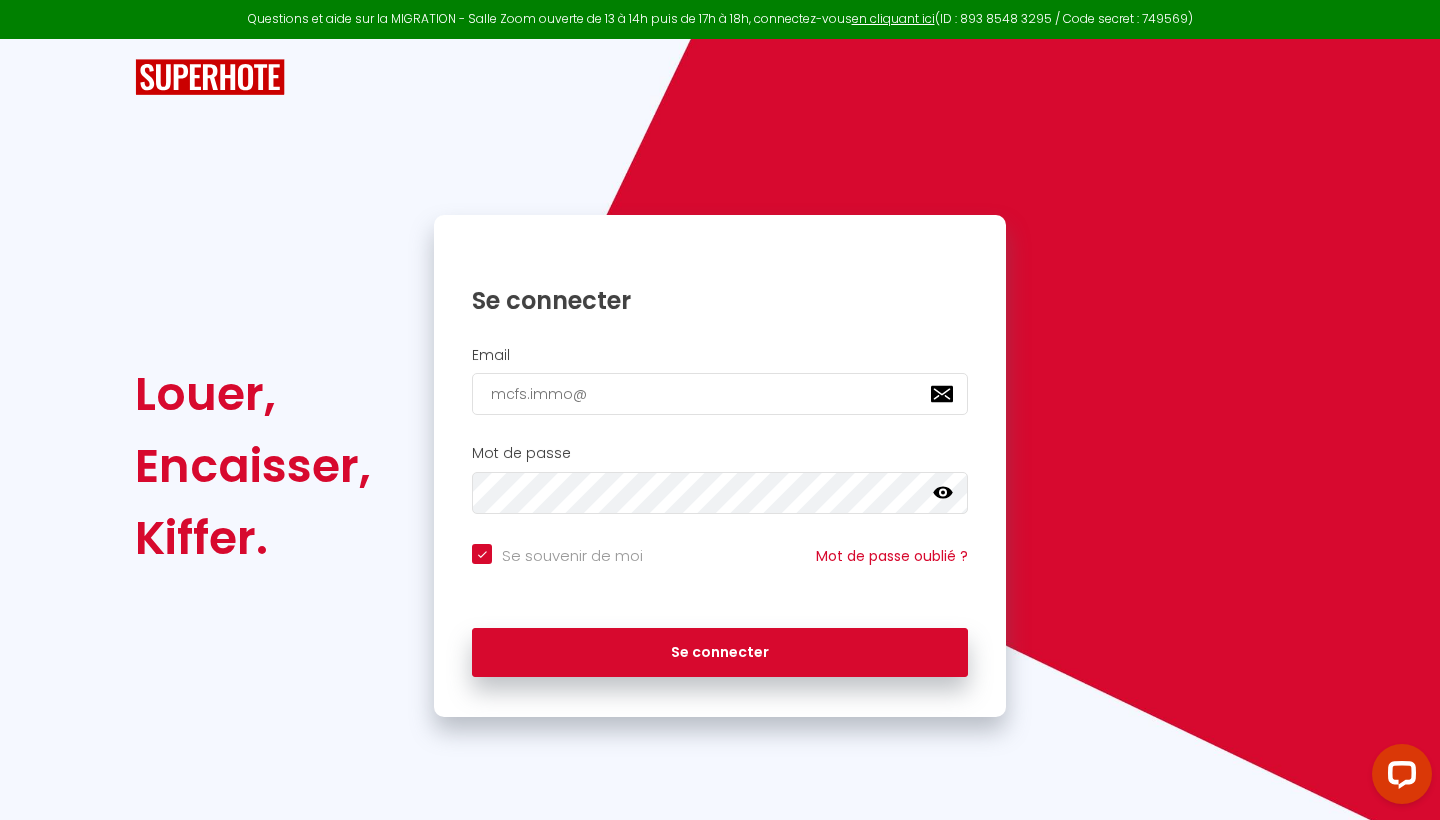 checkbox on "true" 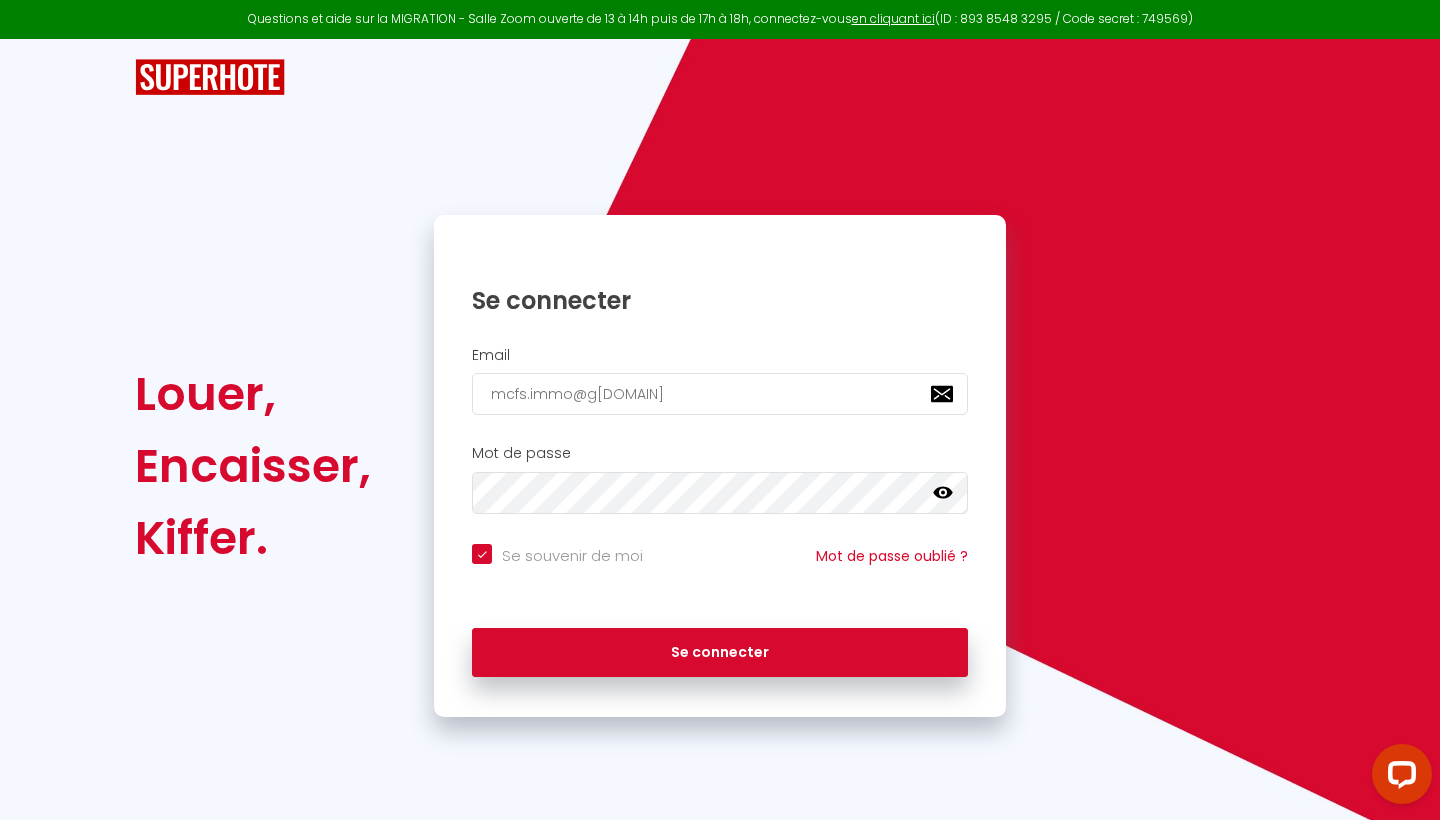 checkbox on "true" 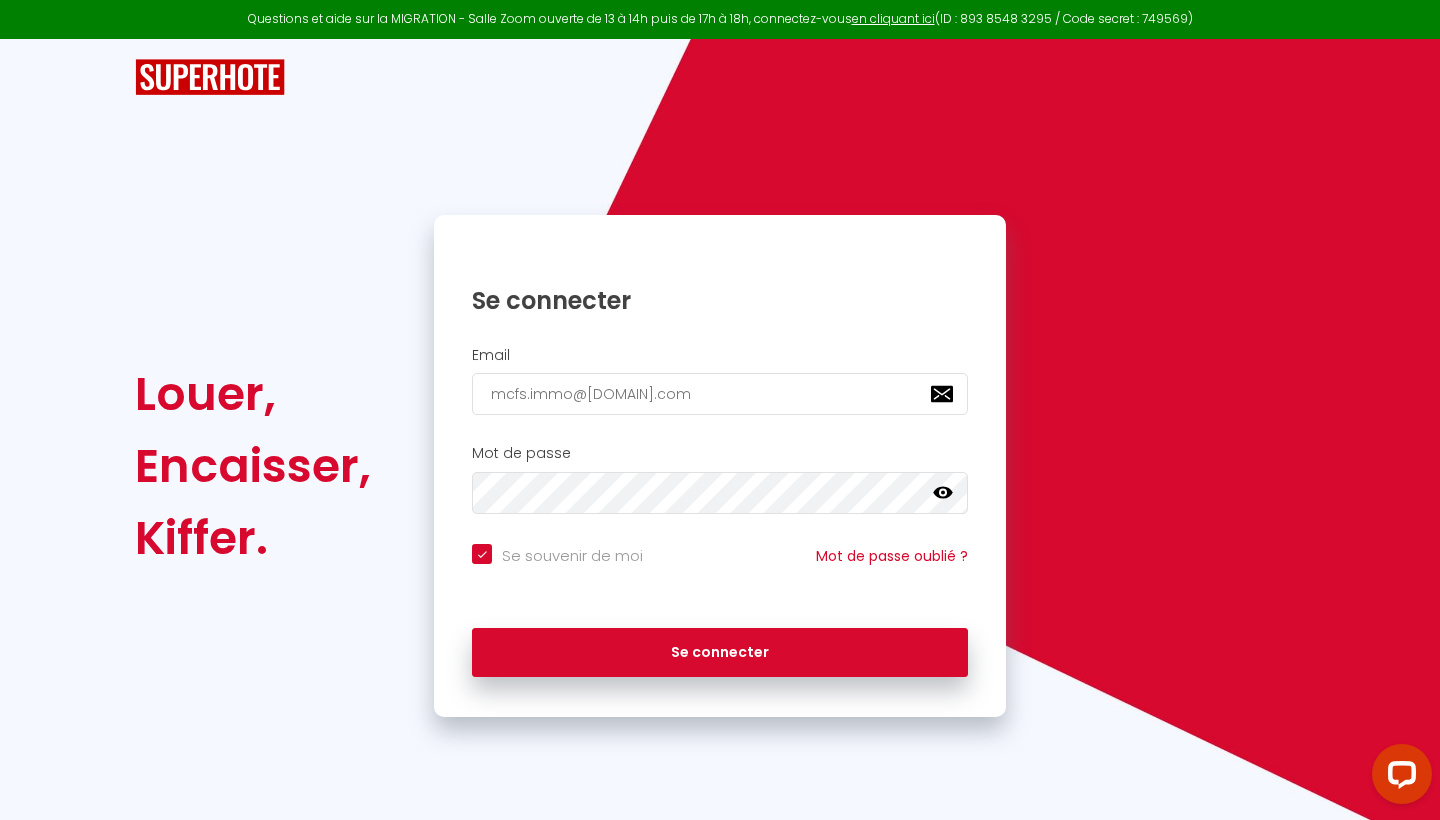 checkbox on "true" 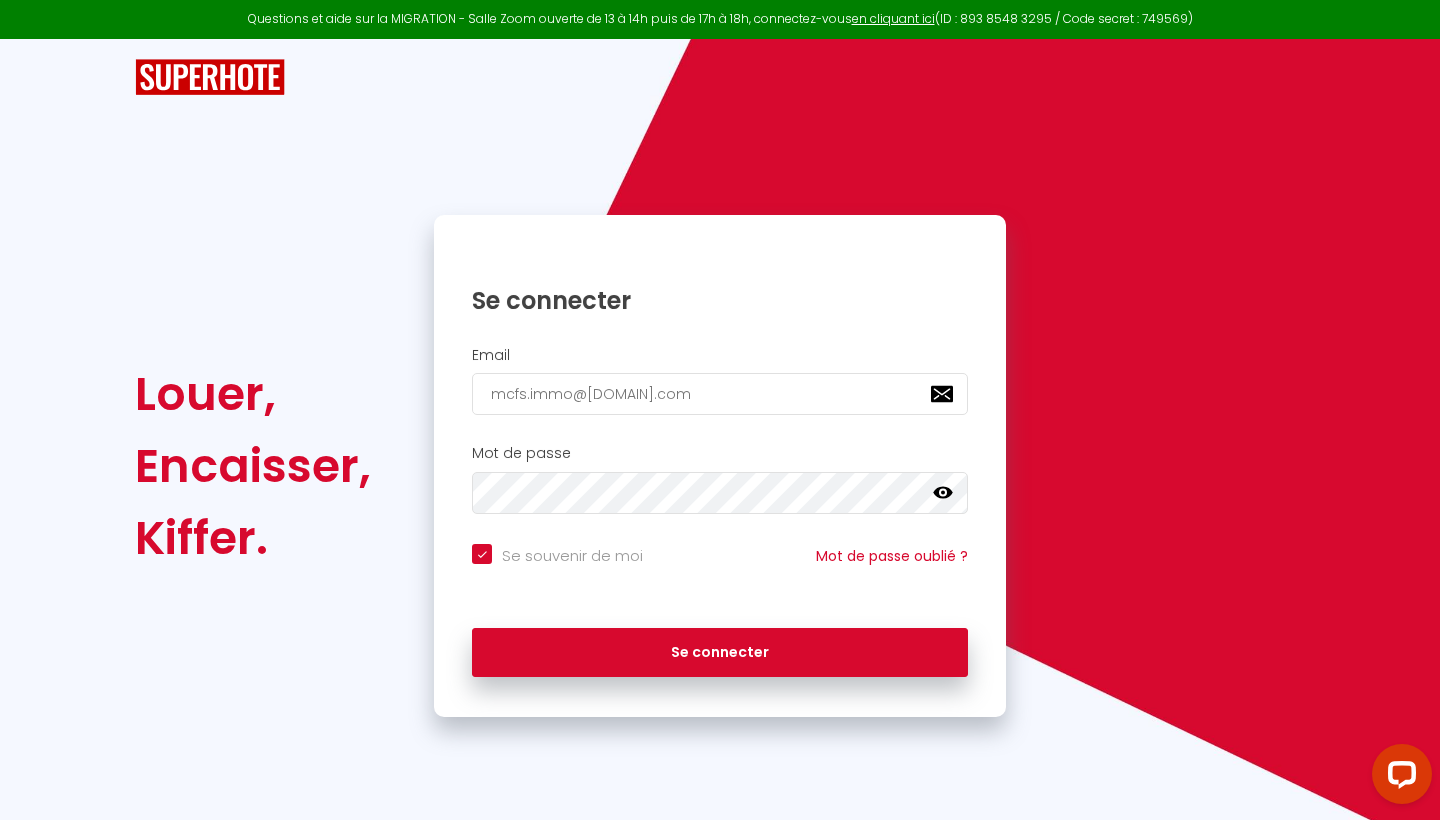 click 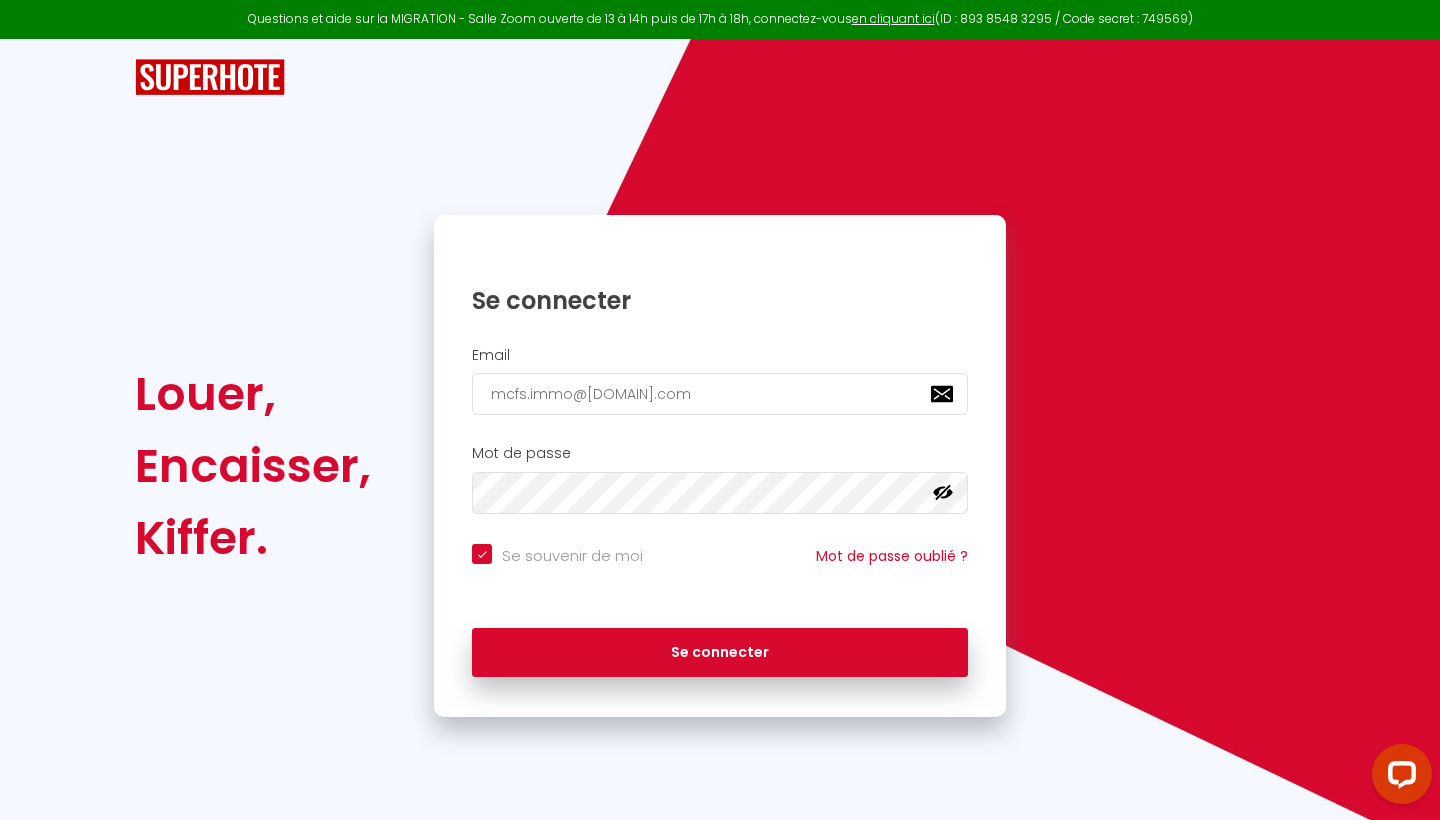 click 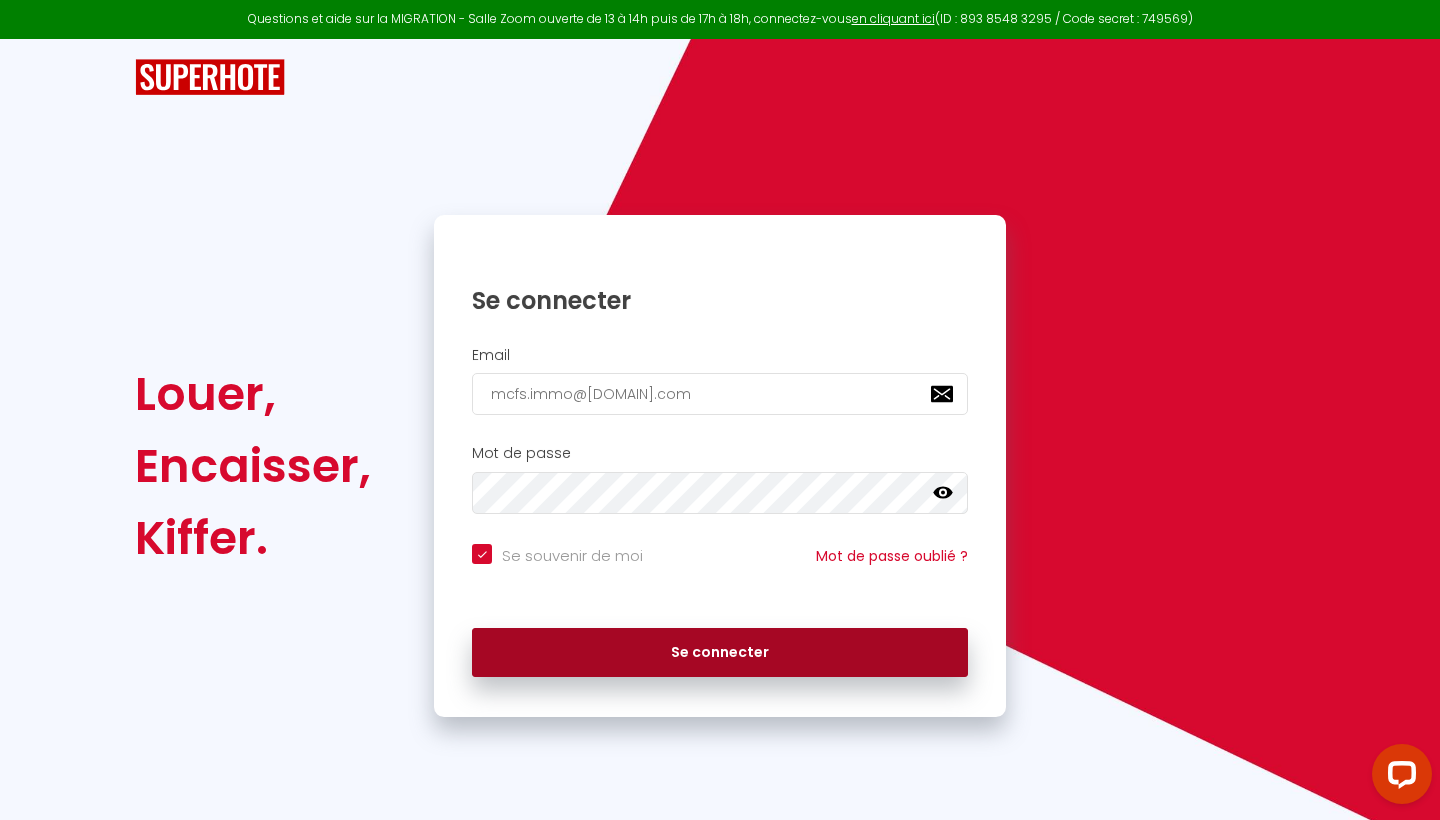 click on "Se connecter" at bounding box center (720, 653) 